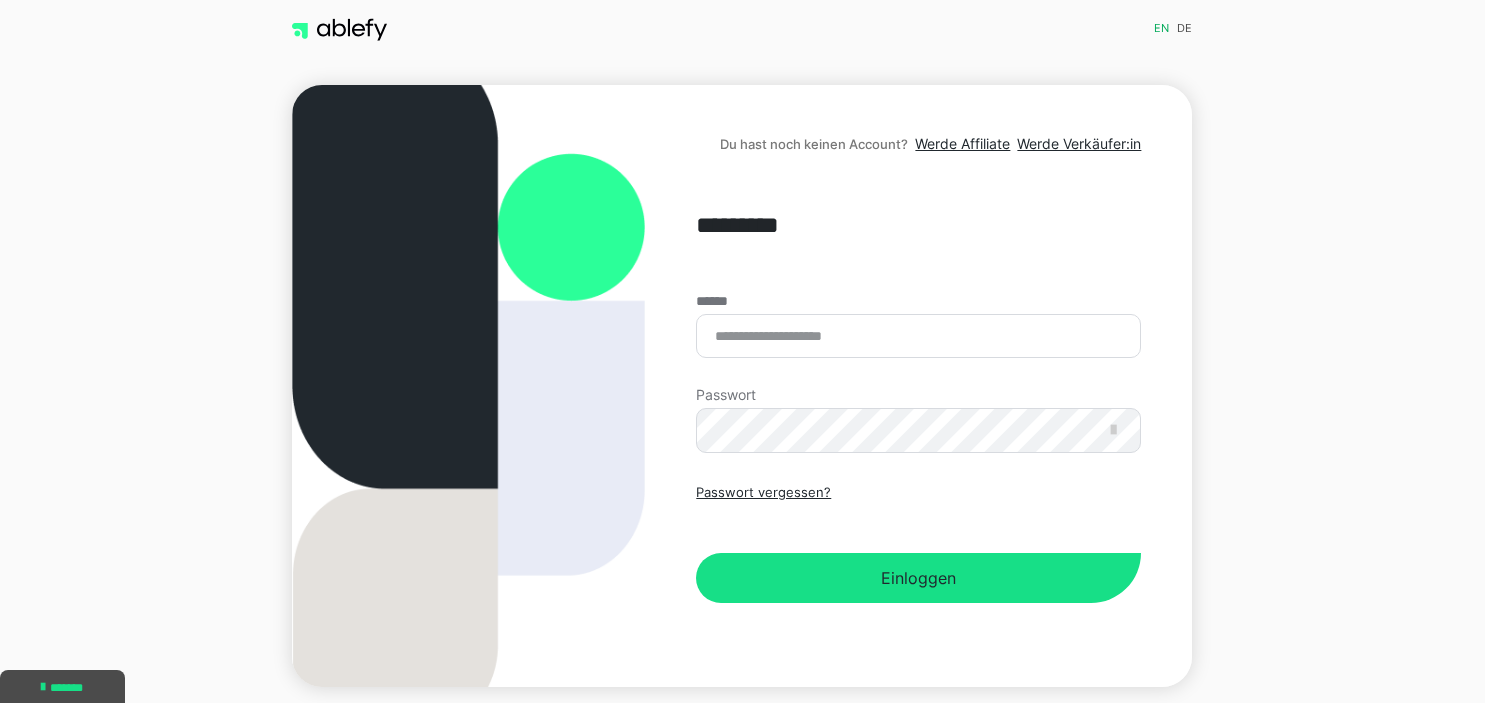 scroll, scrollTop: 0, scrollLeft: 0, axis: both 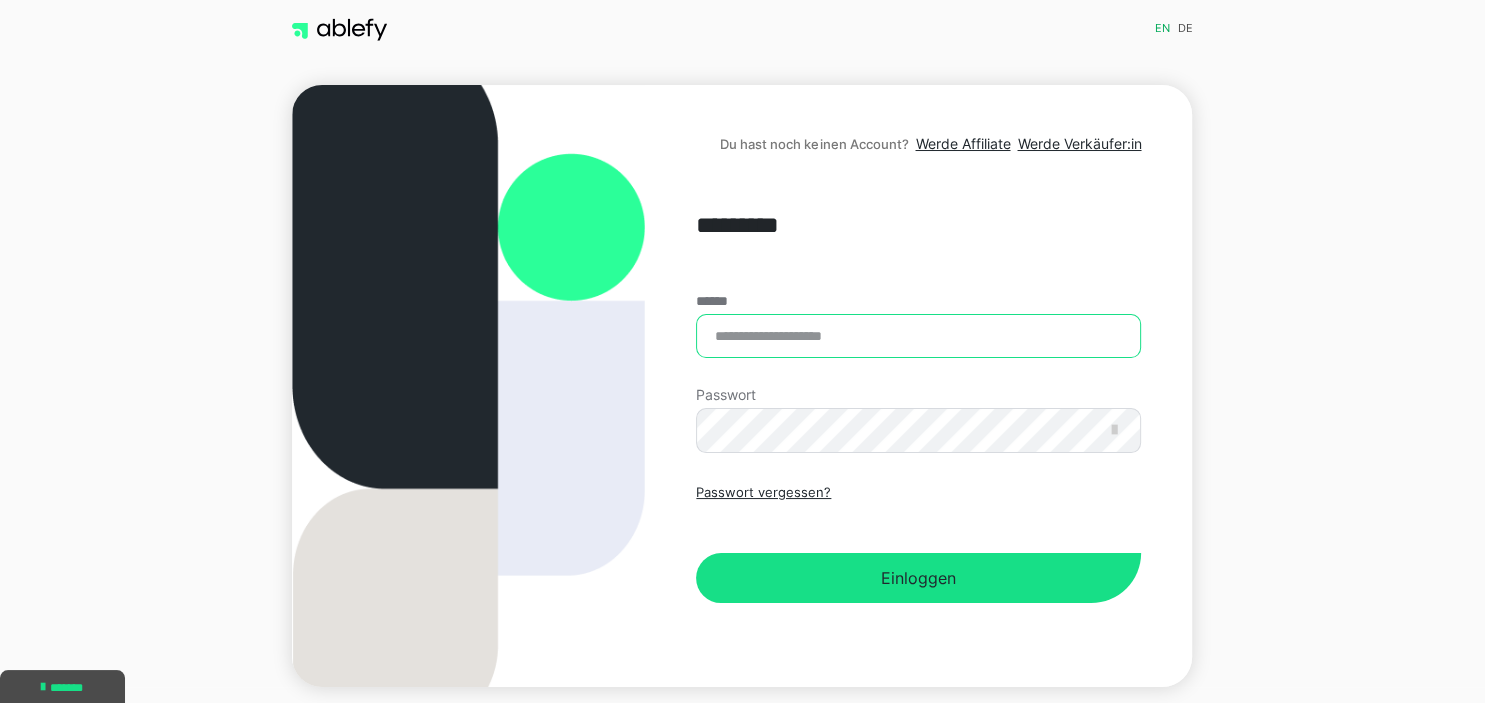click on "******" at bounding box center [918, 336] 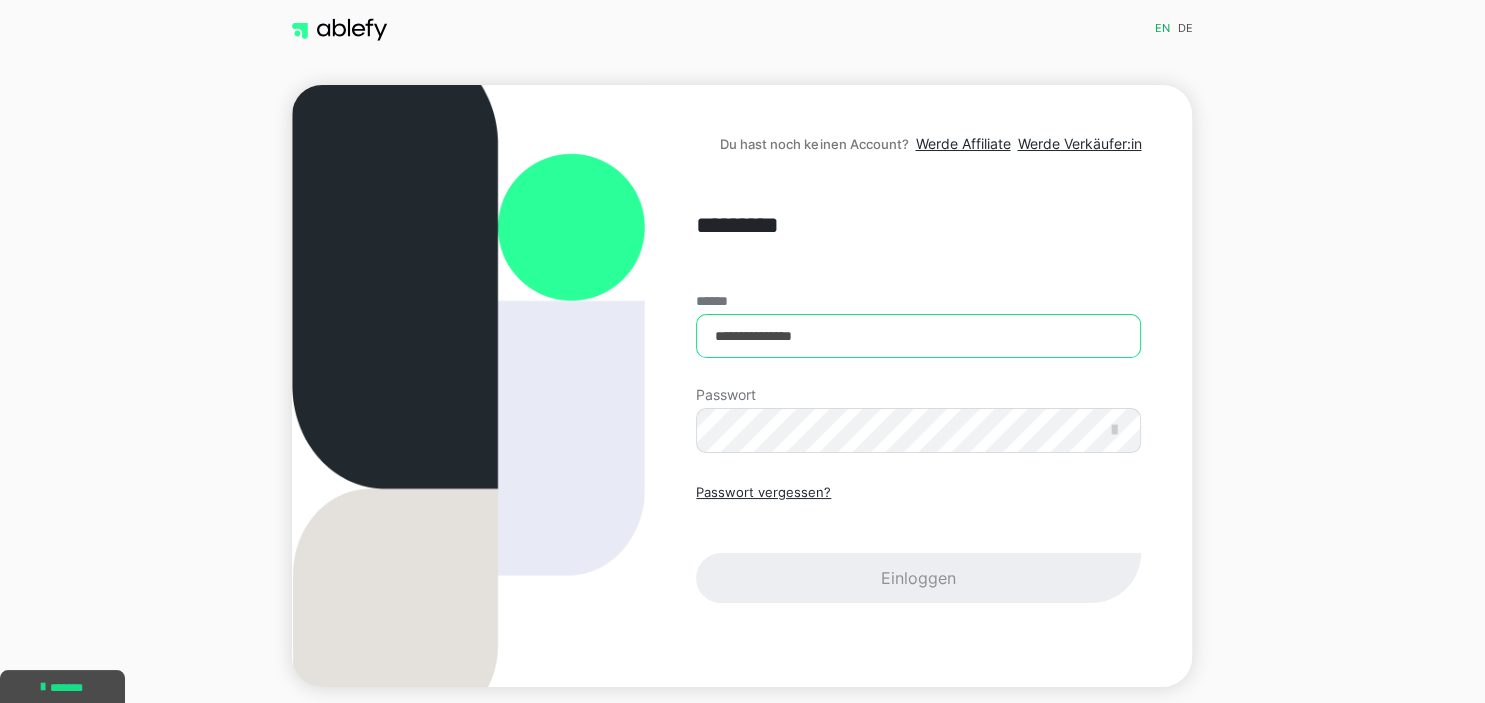 click on "**********" at bounding box center (918, 336) 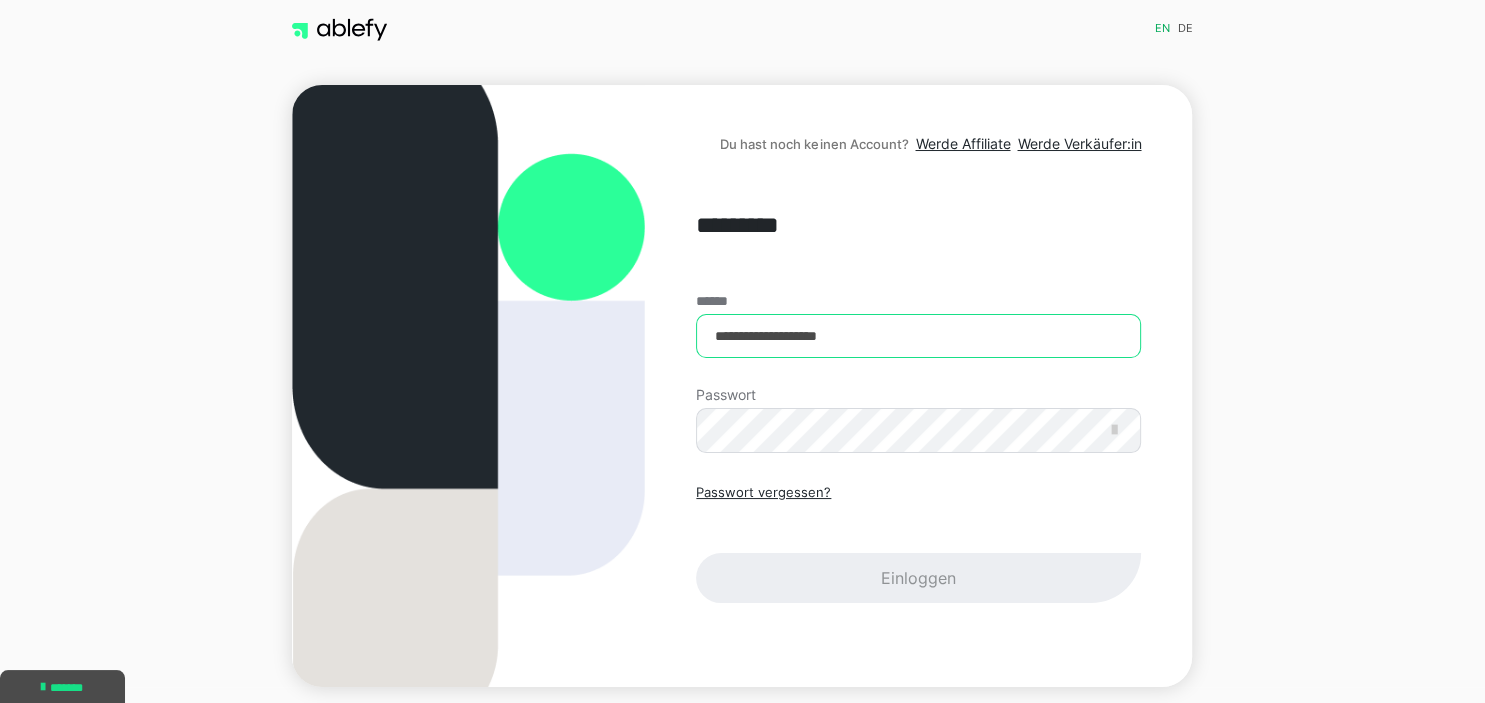 type on "**********" 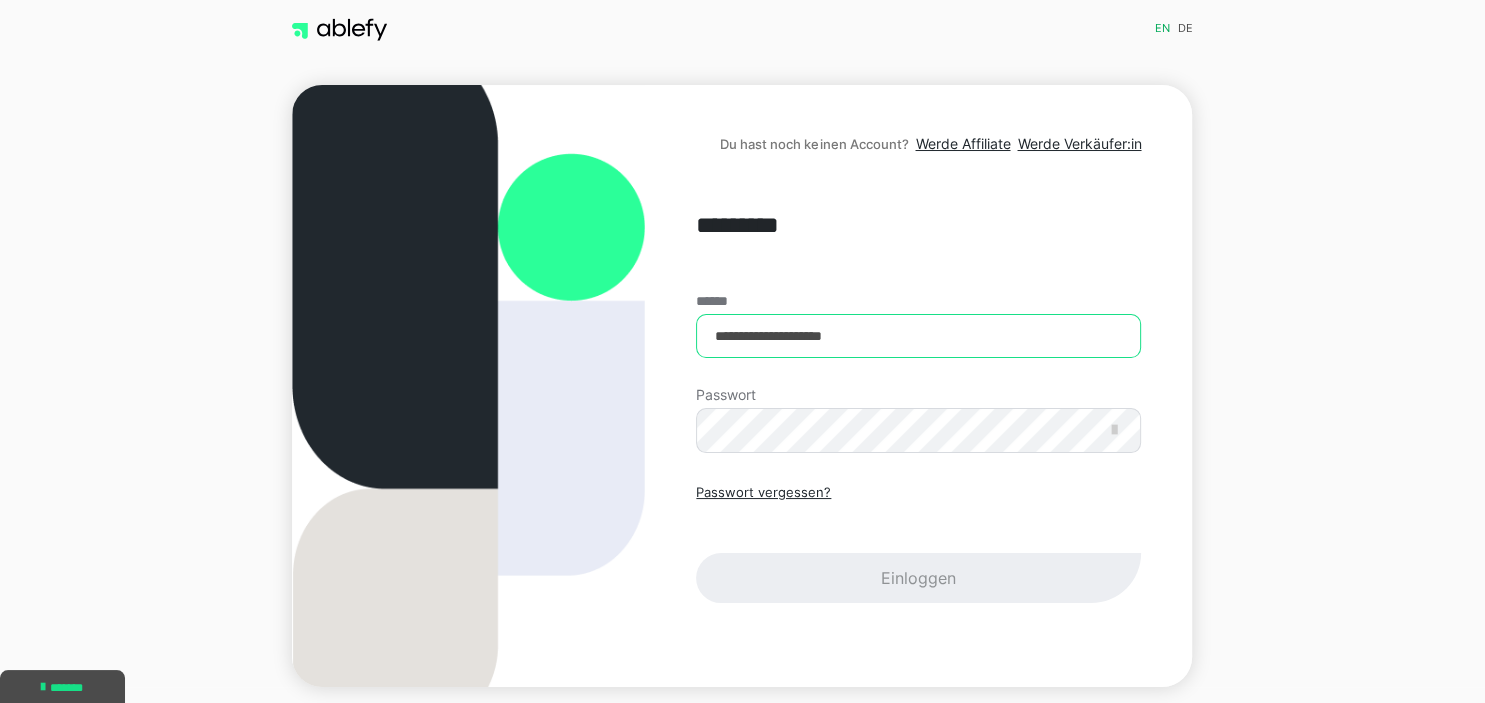 drag, startPoint x: 717, startPoint y: 334, endPoint x: 939, endPoint y: 342, distance: 222.1441 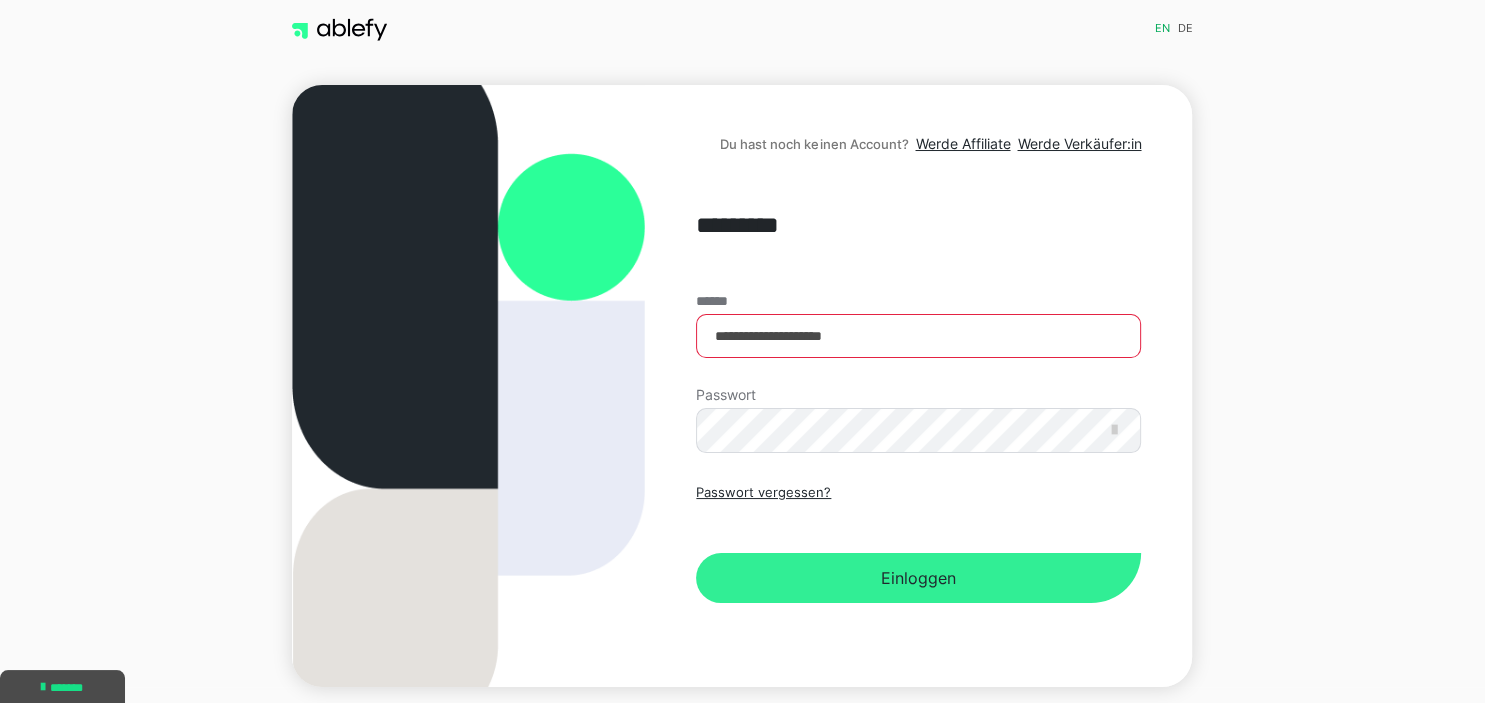 click on "Einloggen" at bounding box center (918, 578) 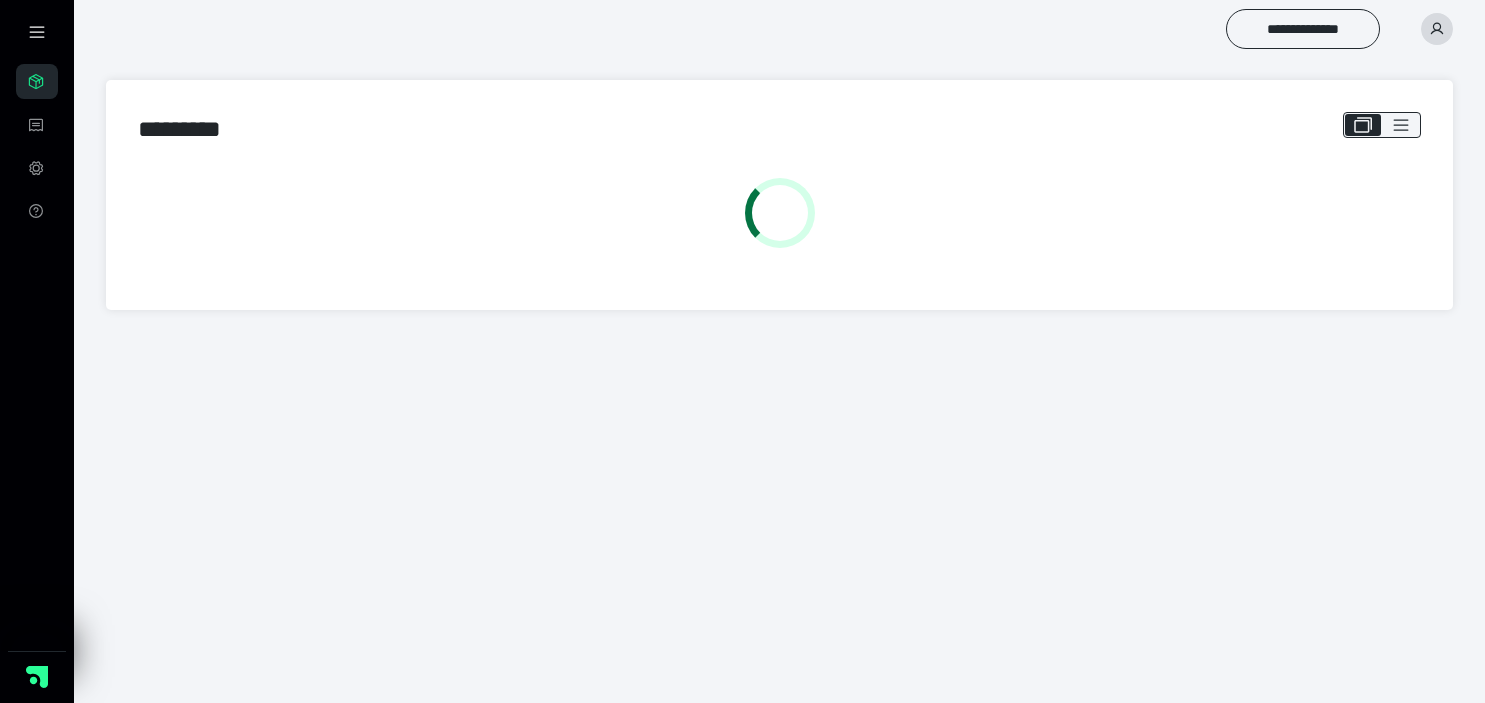 scroll, scrollTop: 0, scrollLeft: 0, axis: both 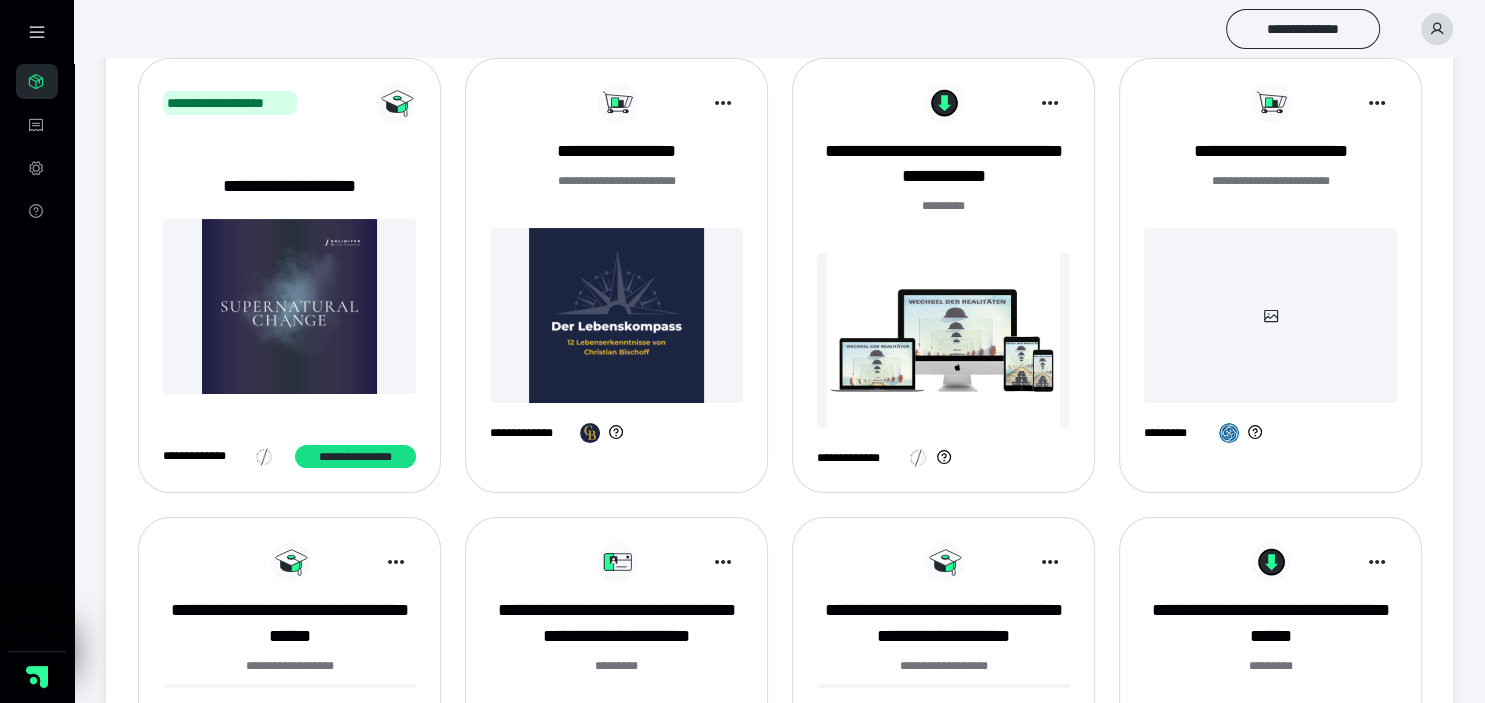 click at bounding box center (616, 315) 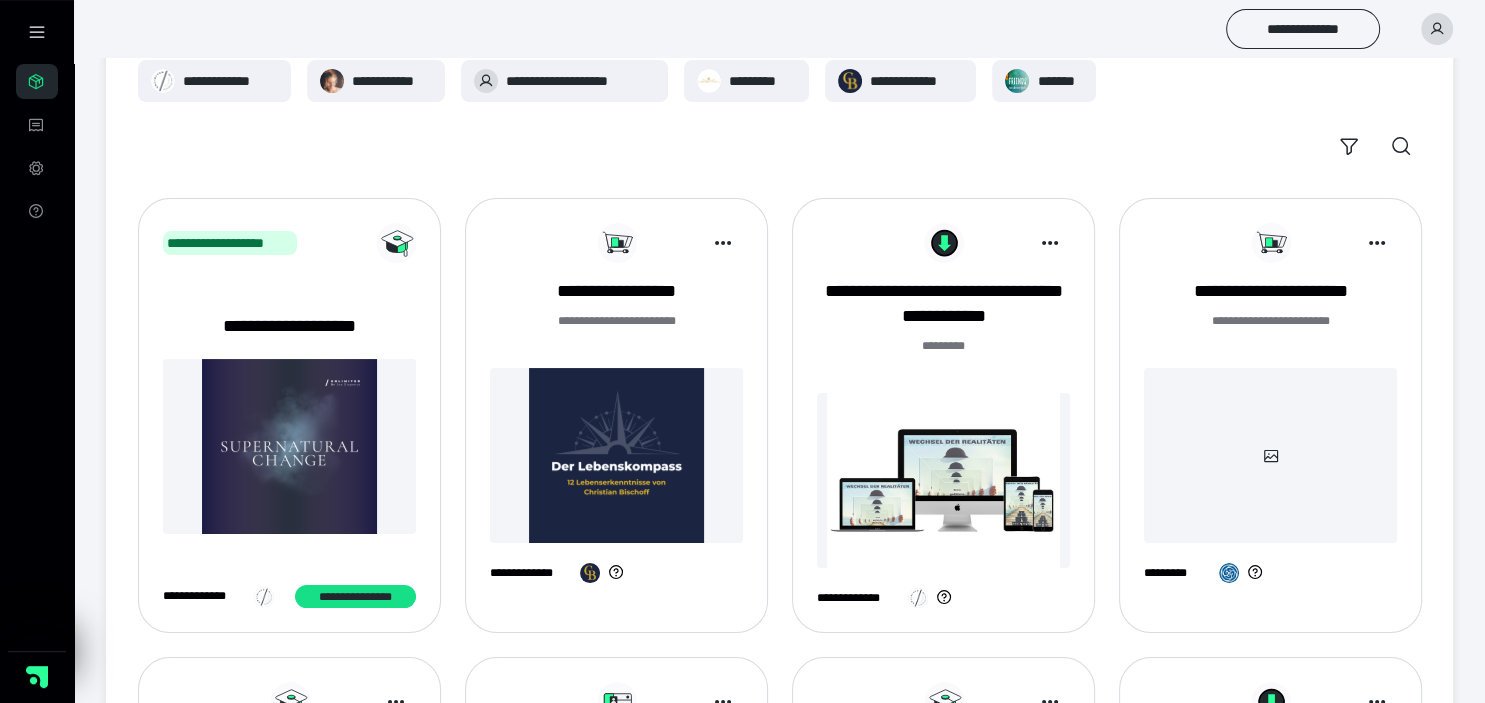 scroll, scrollTop: 0, scrollLeft: 0, axis: both 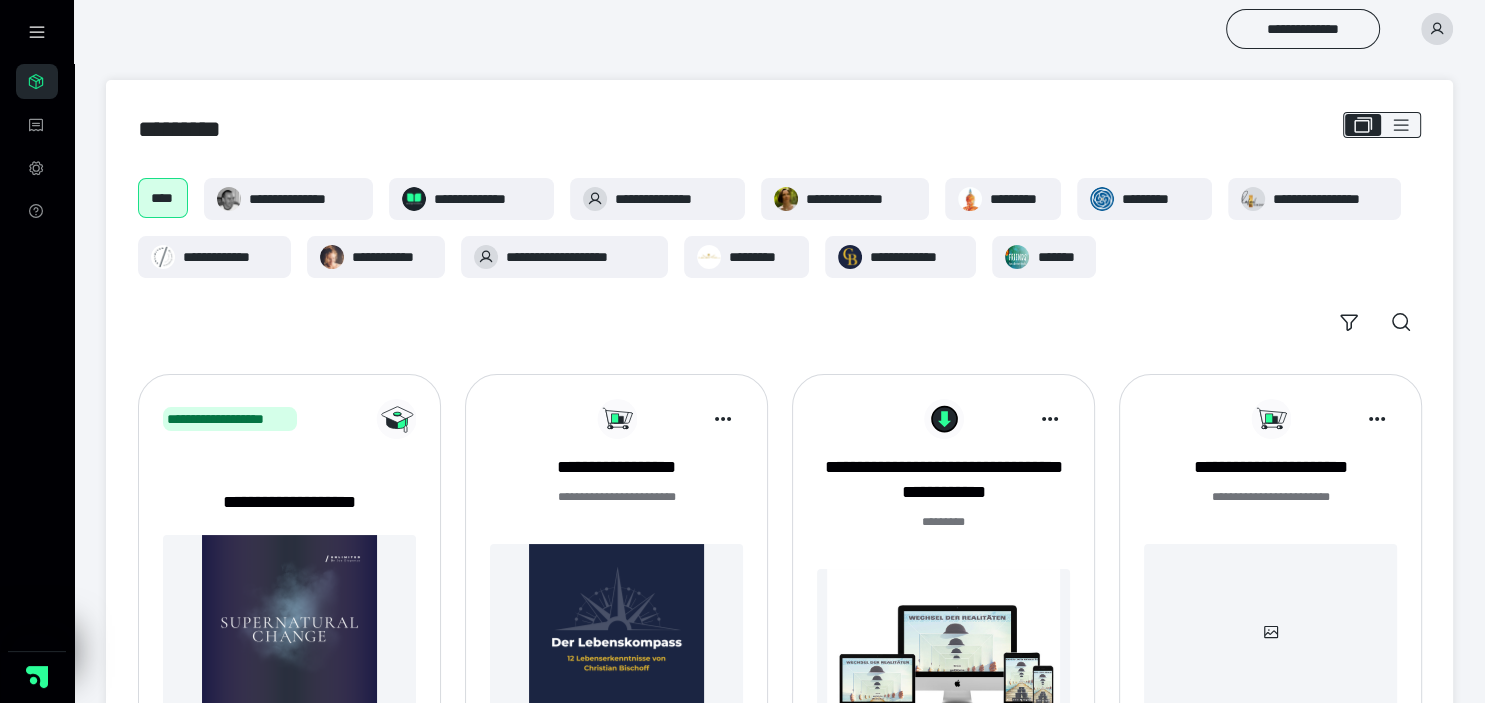 click 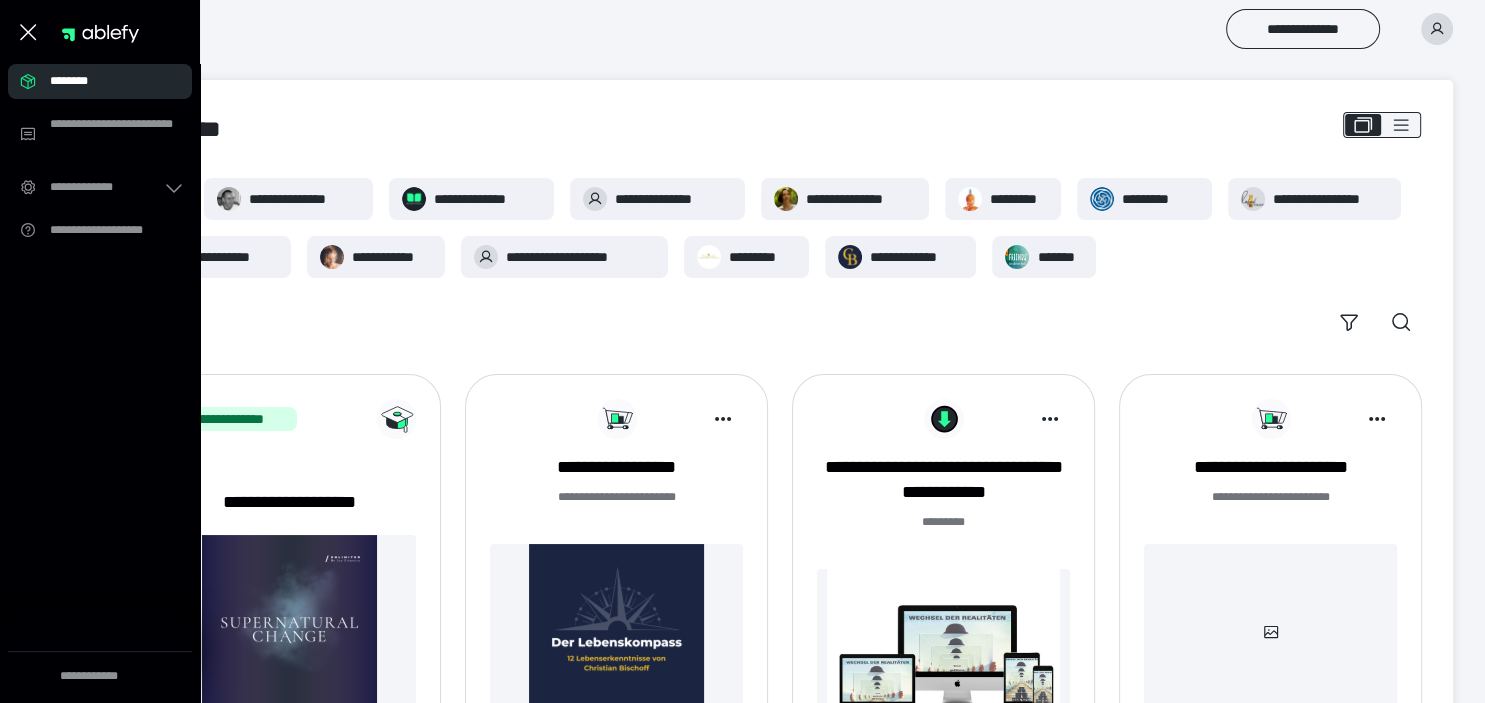 click on "********" at bounding box center [106, 81] 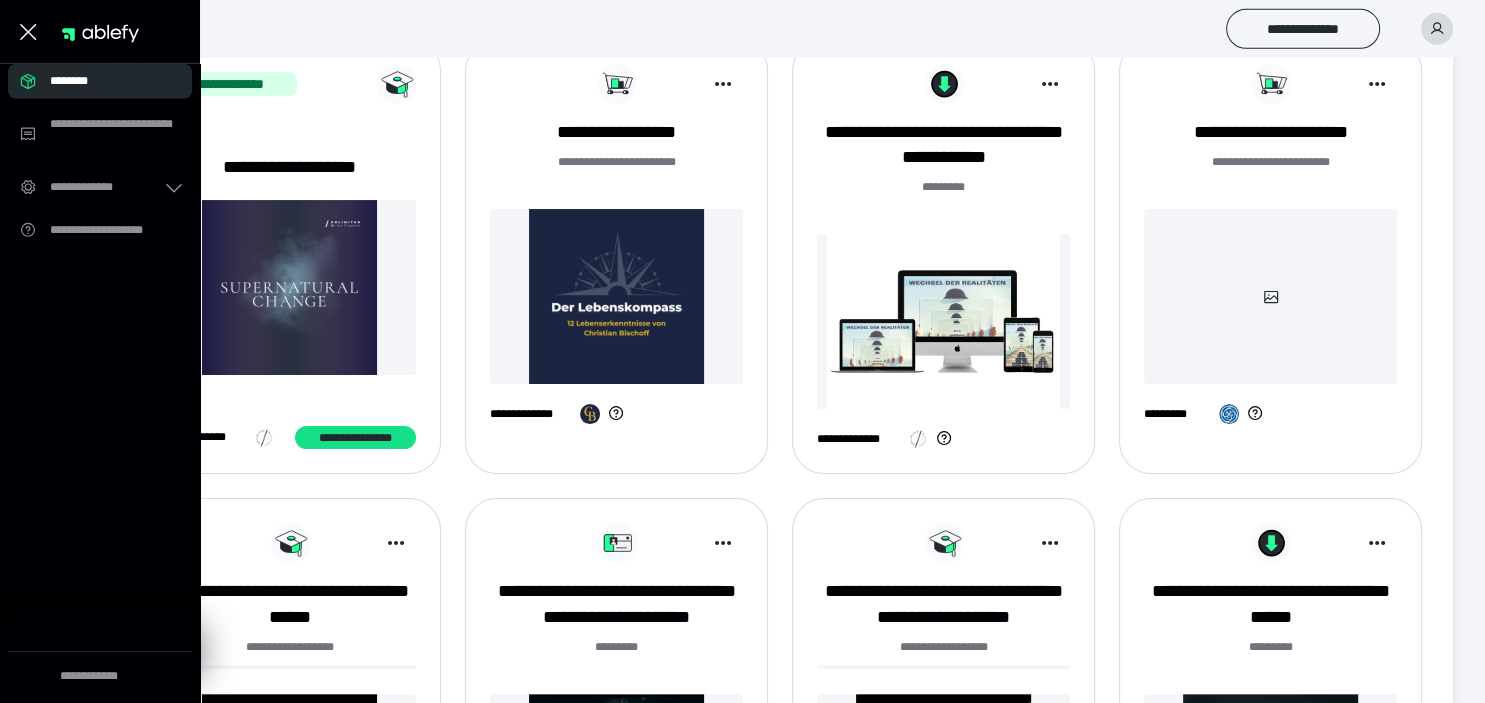 scroll, scrollTop: 321, scrollLeft: 0, axis: vertical 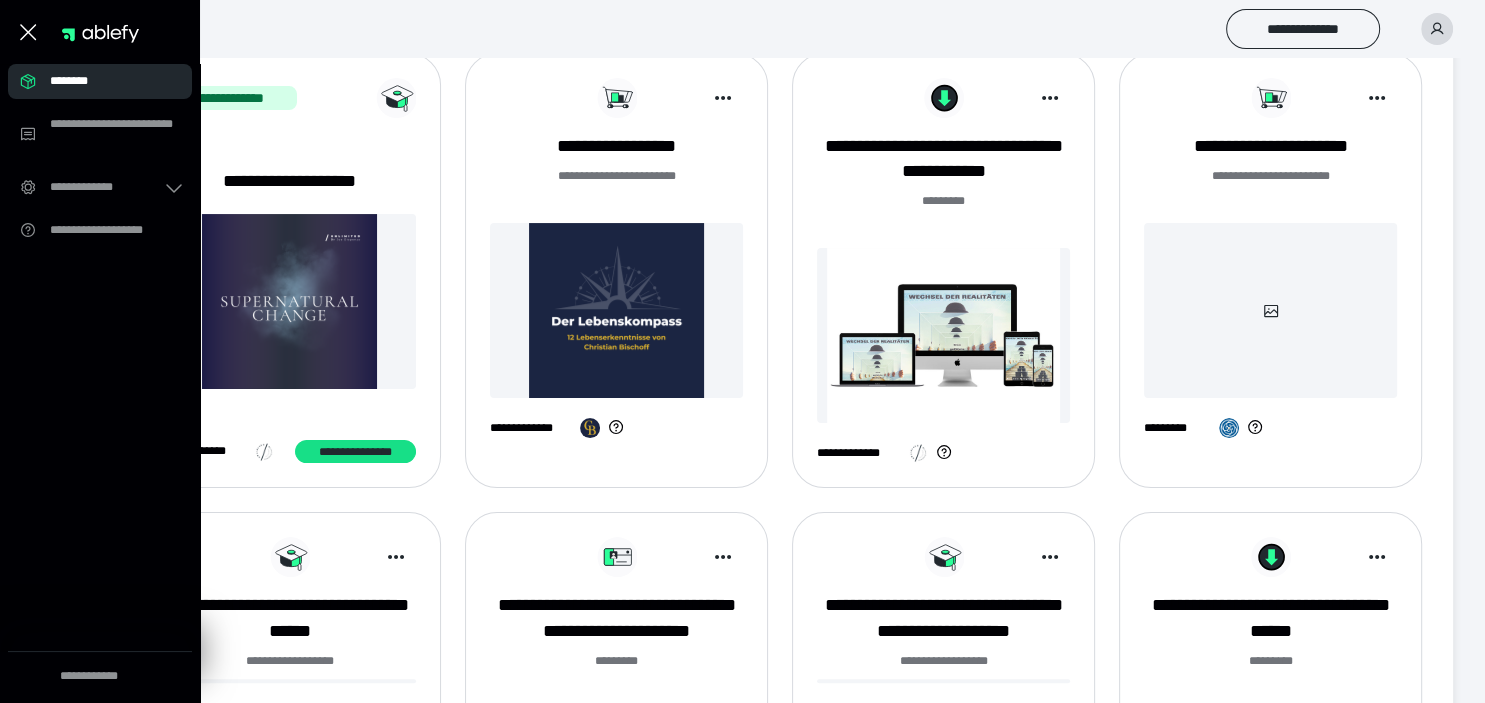 click at bounding box center [616, 310] 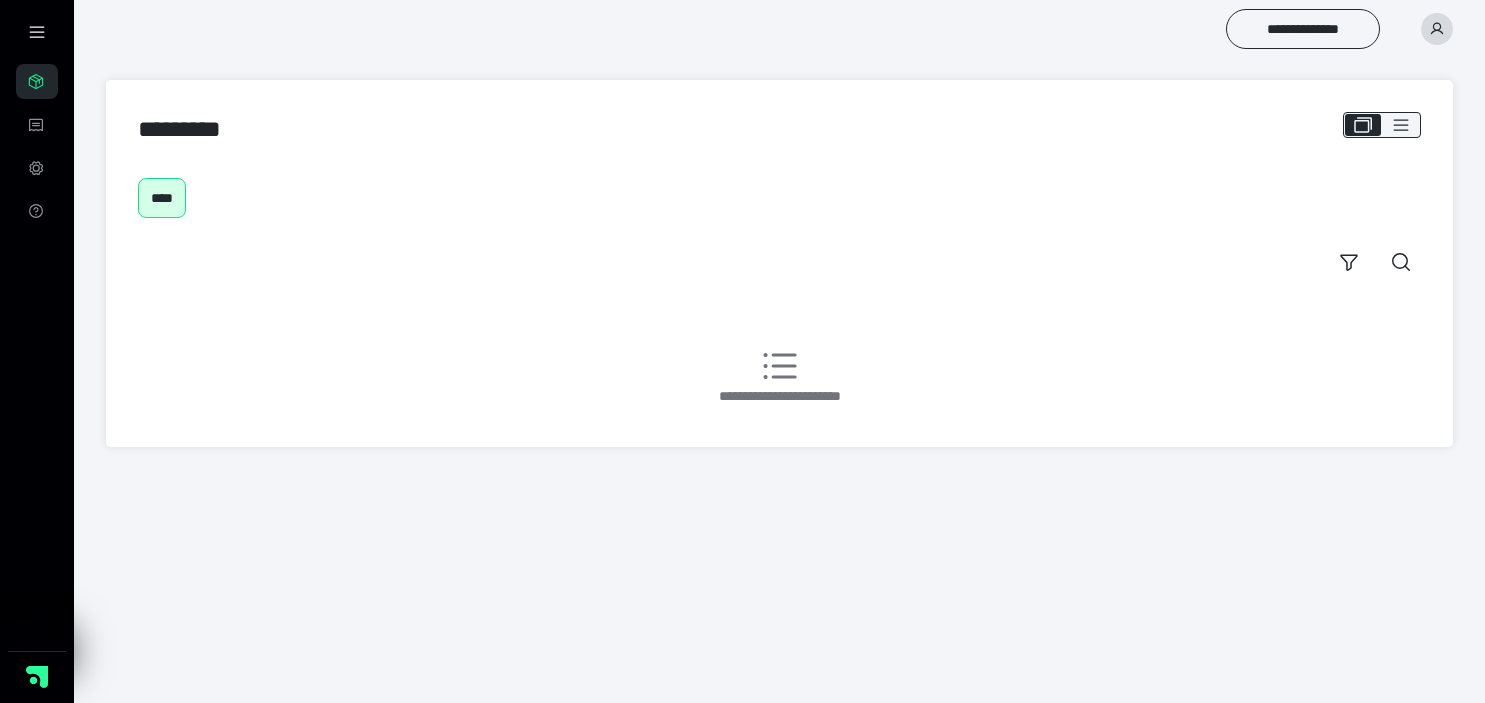 scroll, scrollTop: 0, scrollLeft: 0, axis: both 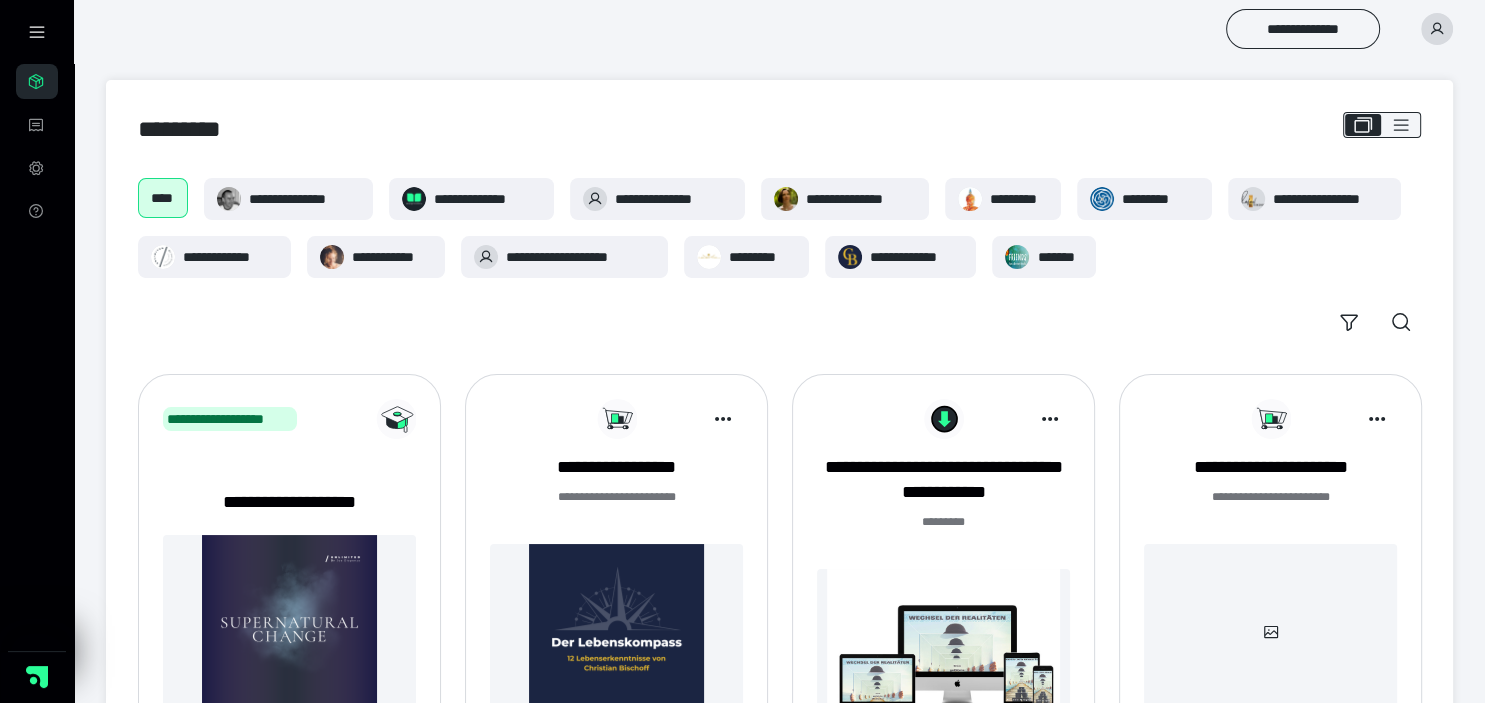 click 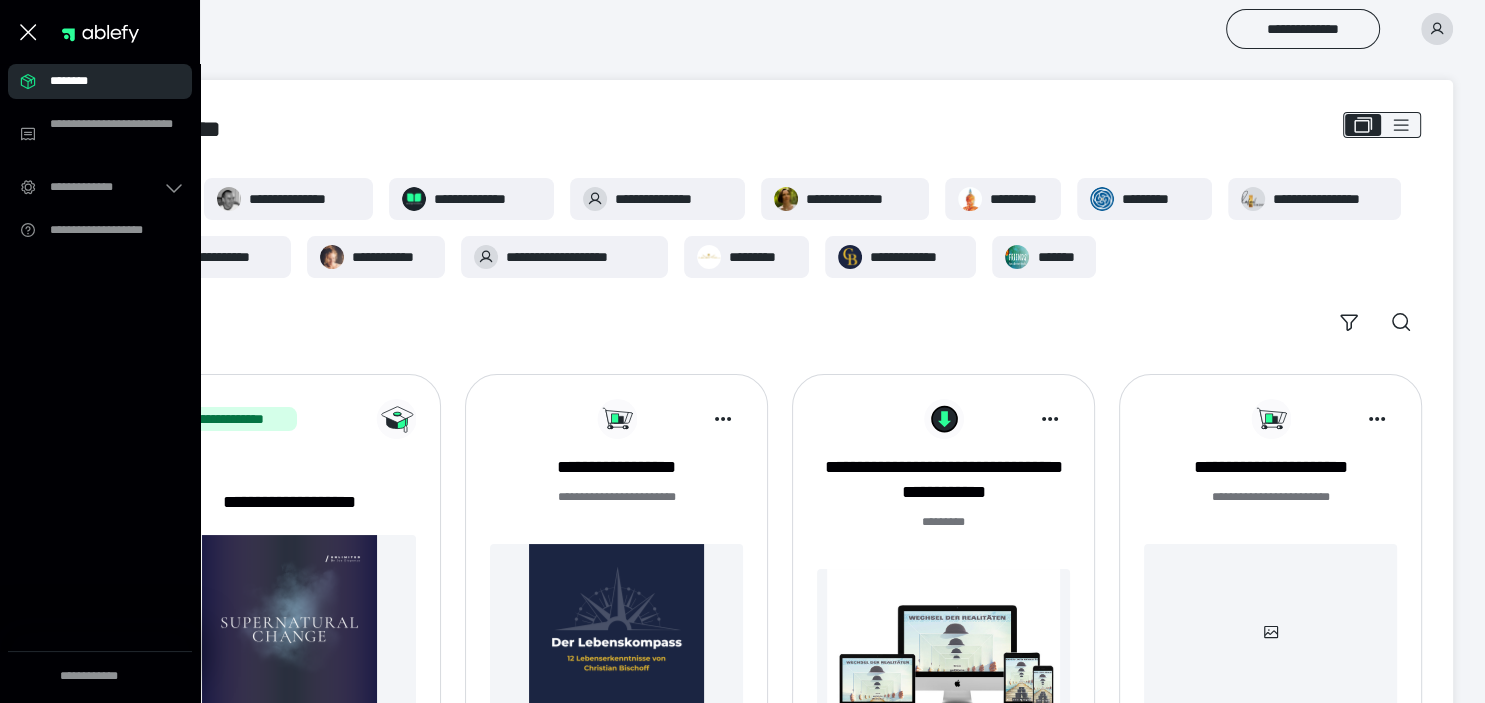 click on "********" at bounding box center (106, 81) 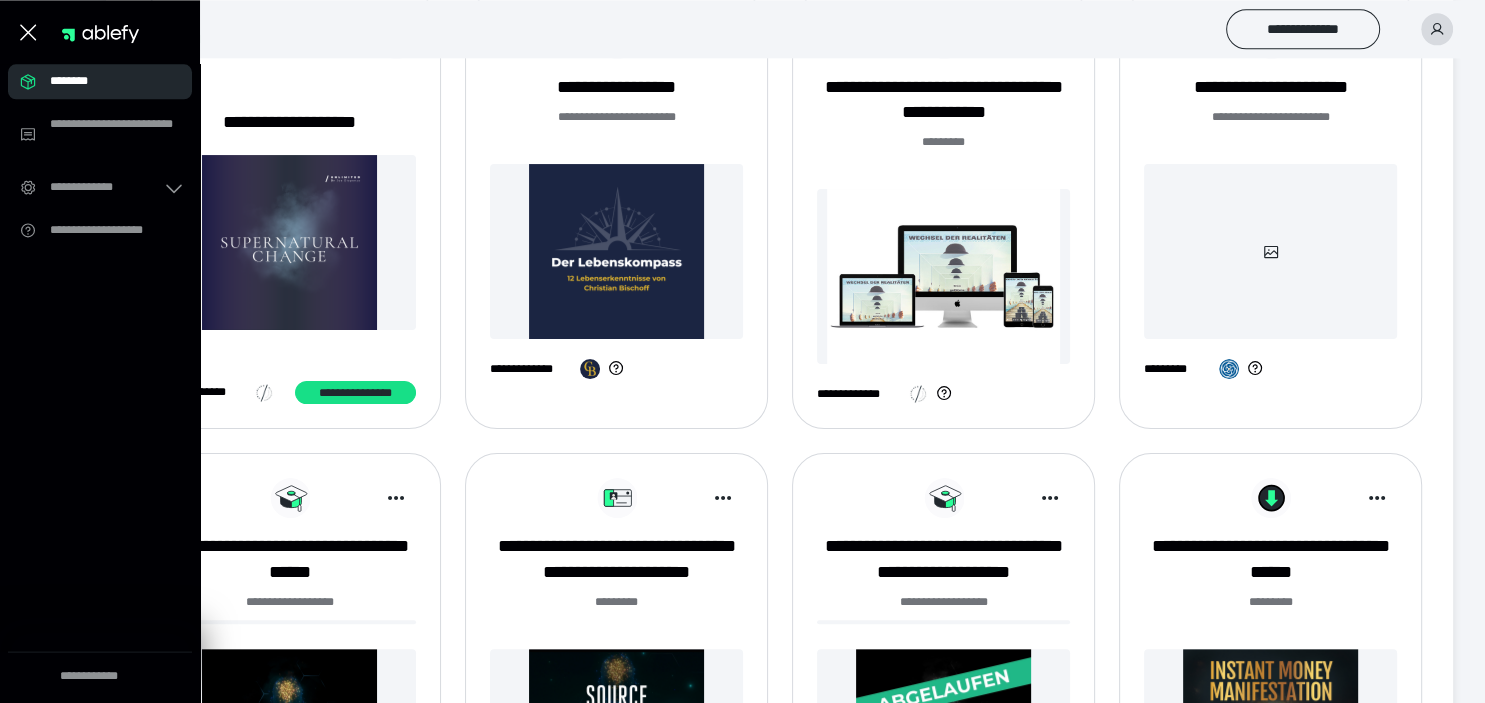 scroll, scrollTop: 422, scrollLeft: 0, axis: vertical 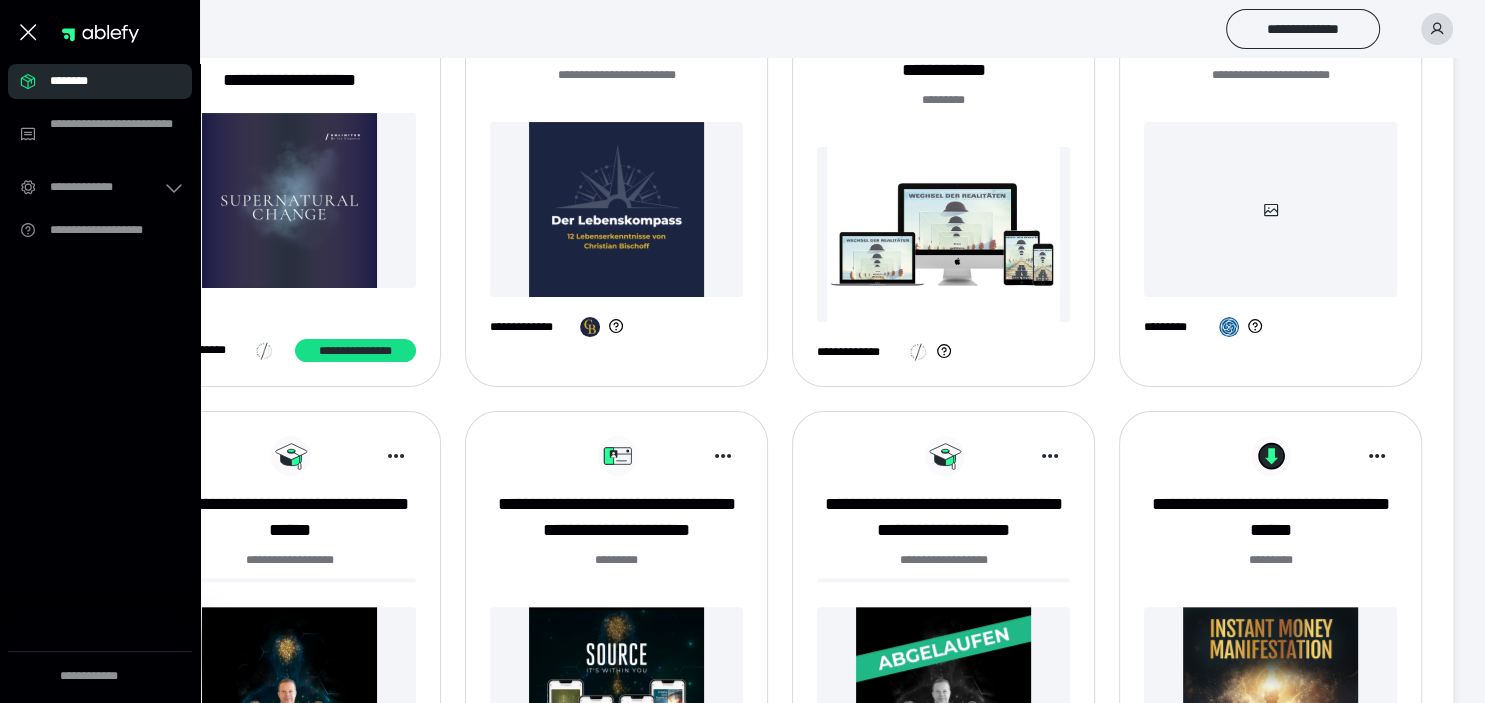 click at bounding box center (943, 234) 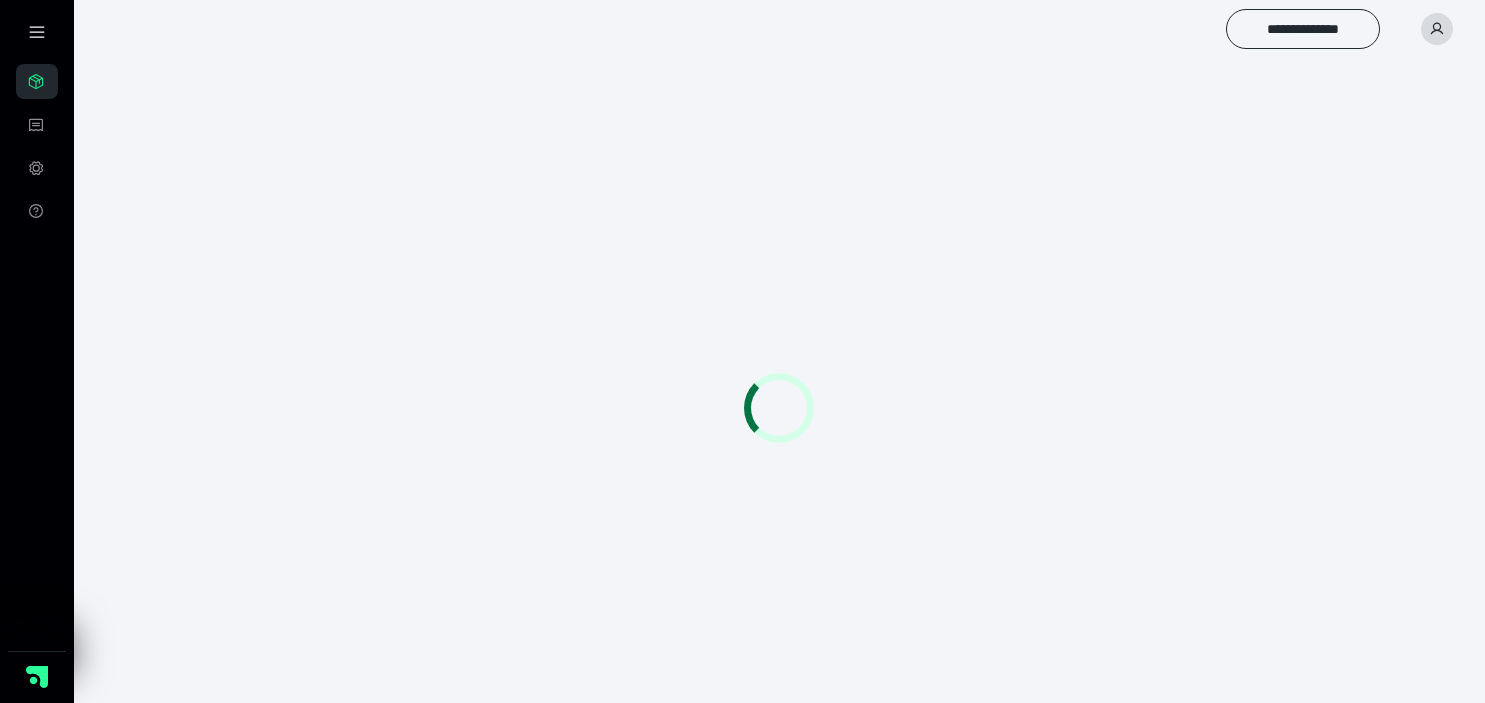 scroll, scrollTop: 0, scrollLeft: 0, axis: both 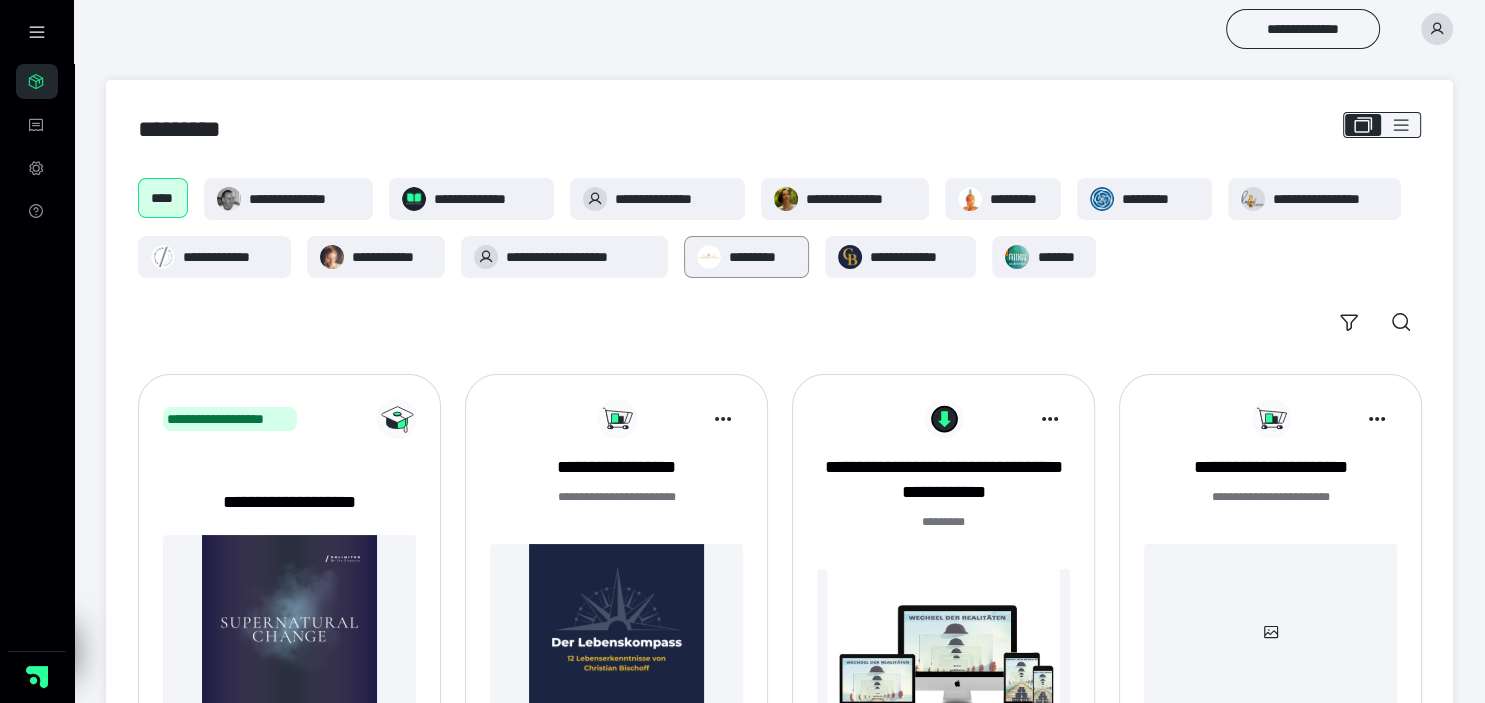 click on "*********" at bounding box center (762, 257) 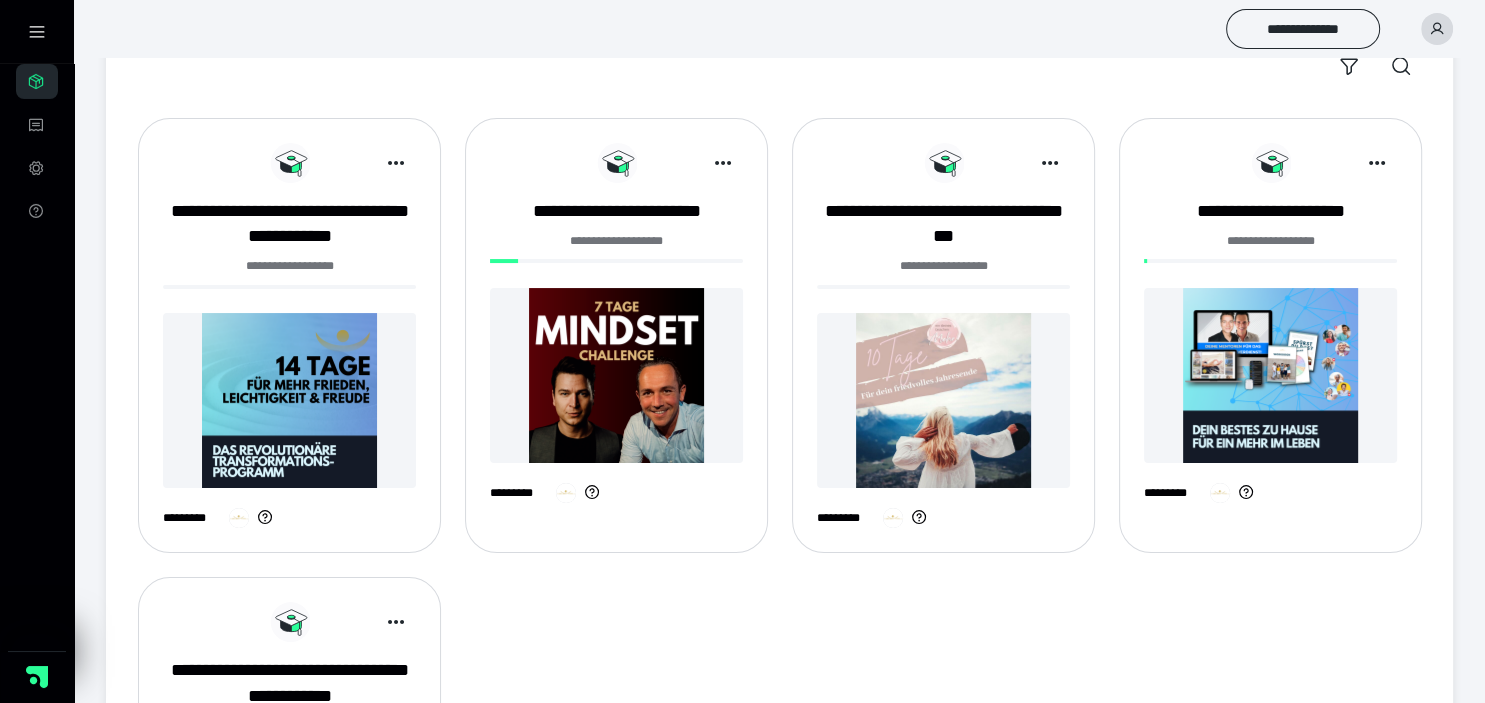 scroll, scrollTop: 316, scrollLeft: 0, axis: vertical 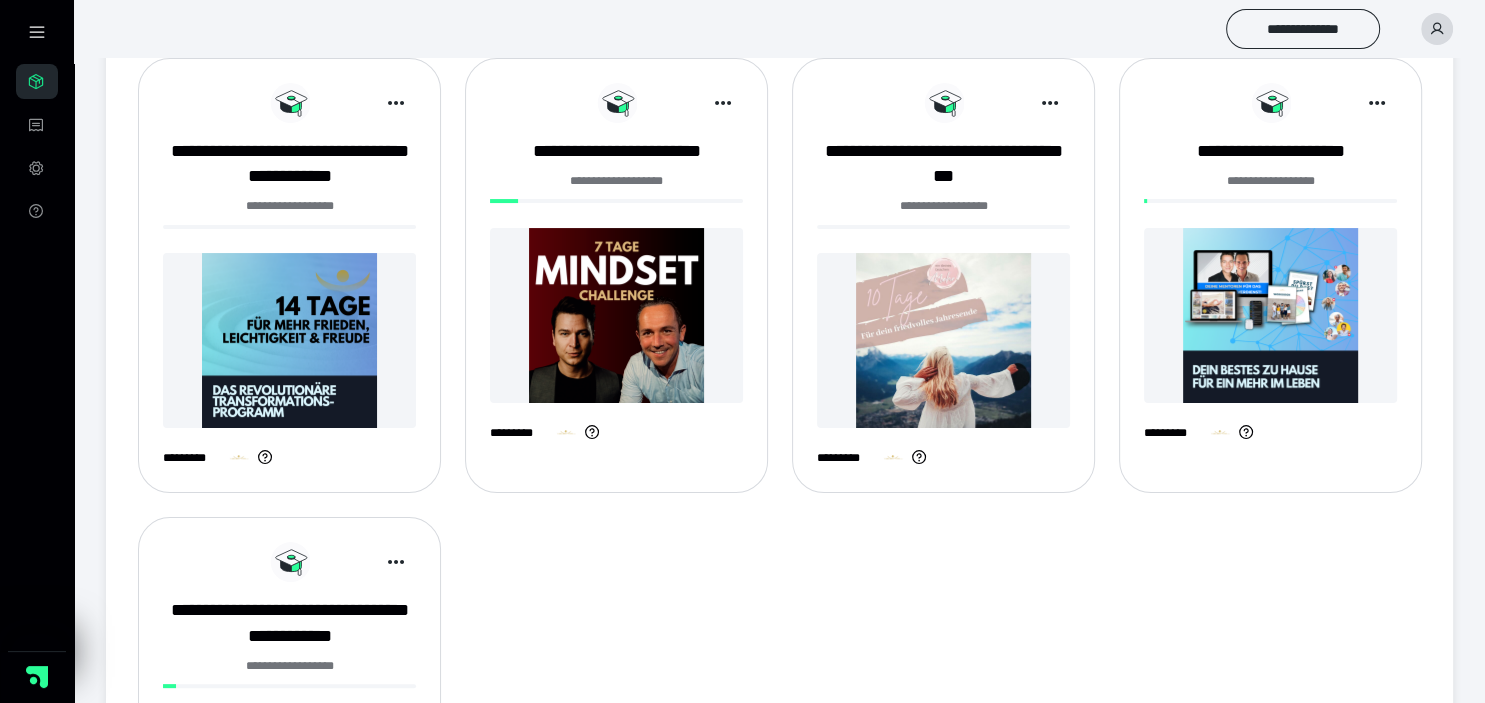 click at bounding box center [616, 315] 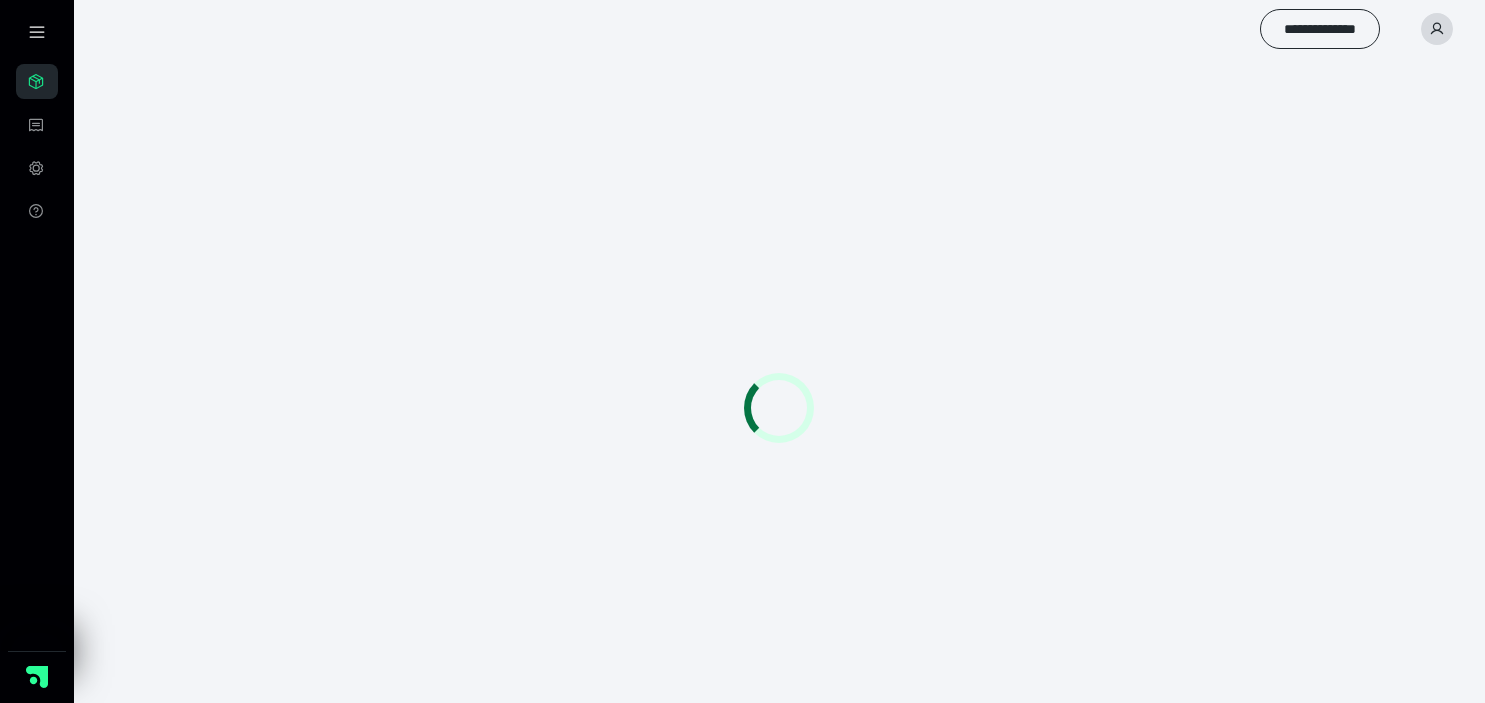 scroll, scrollTop: 0, scrollLeft: 0, axis: both 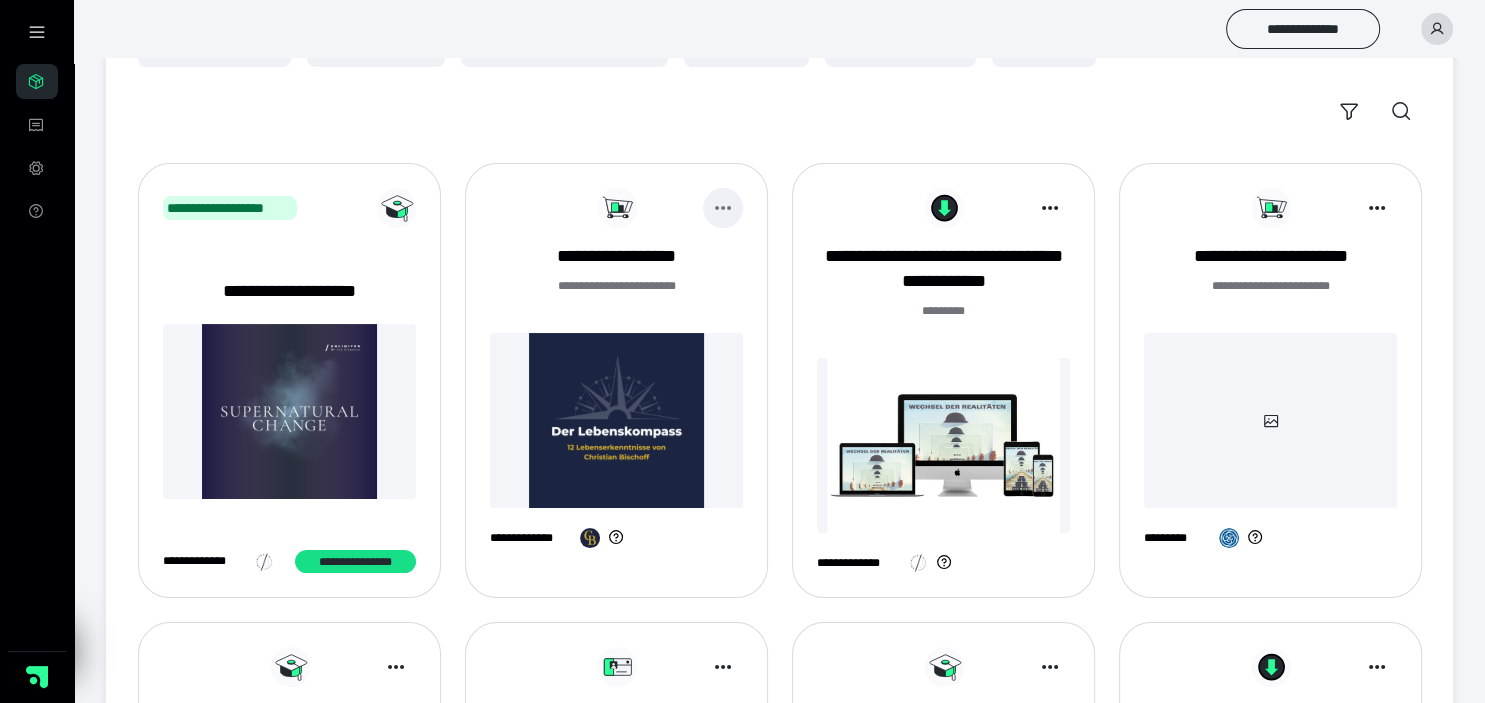click 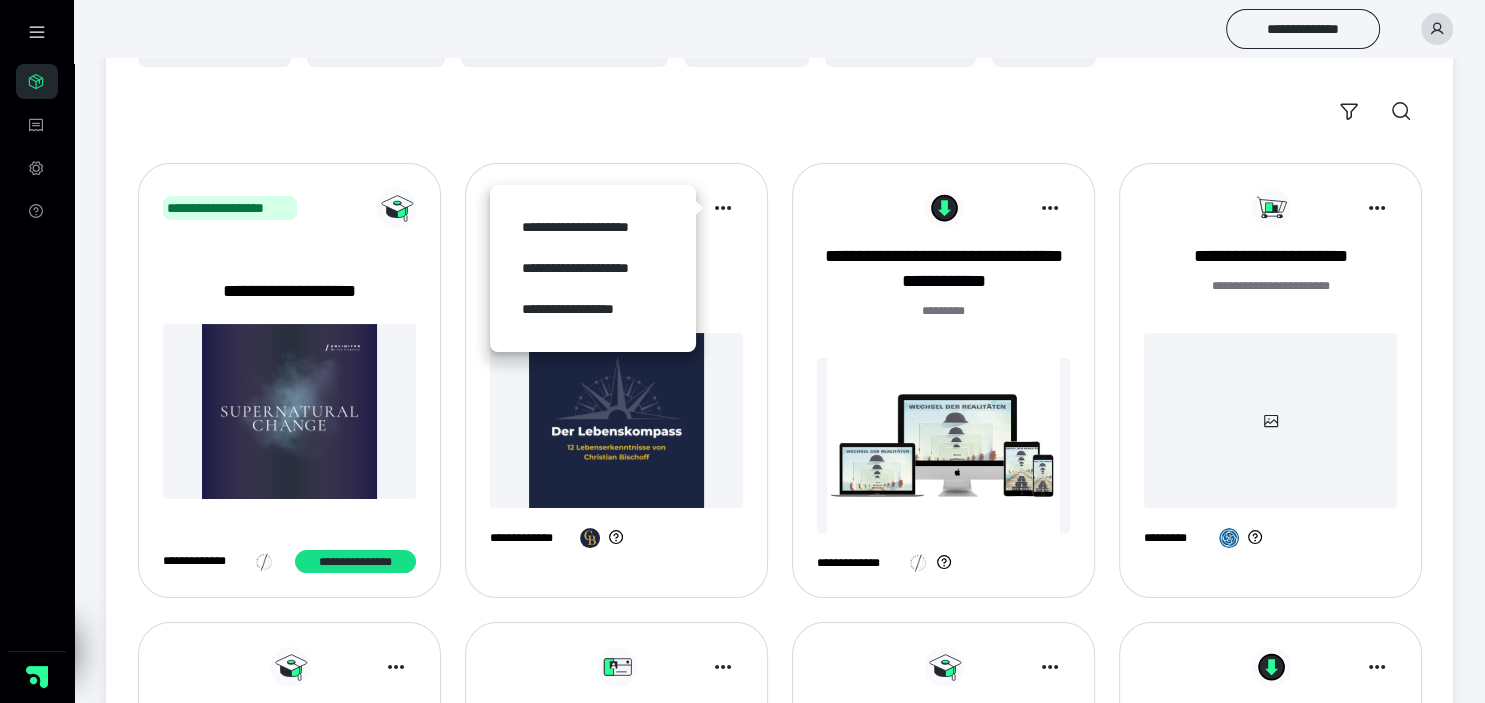 click on "**********" at bounding box center [616, 380] 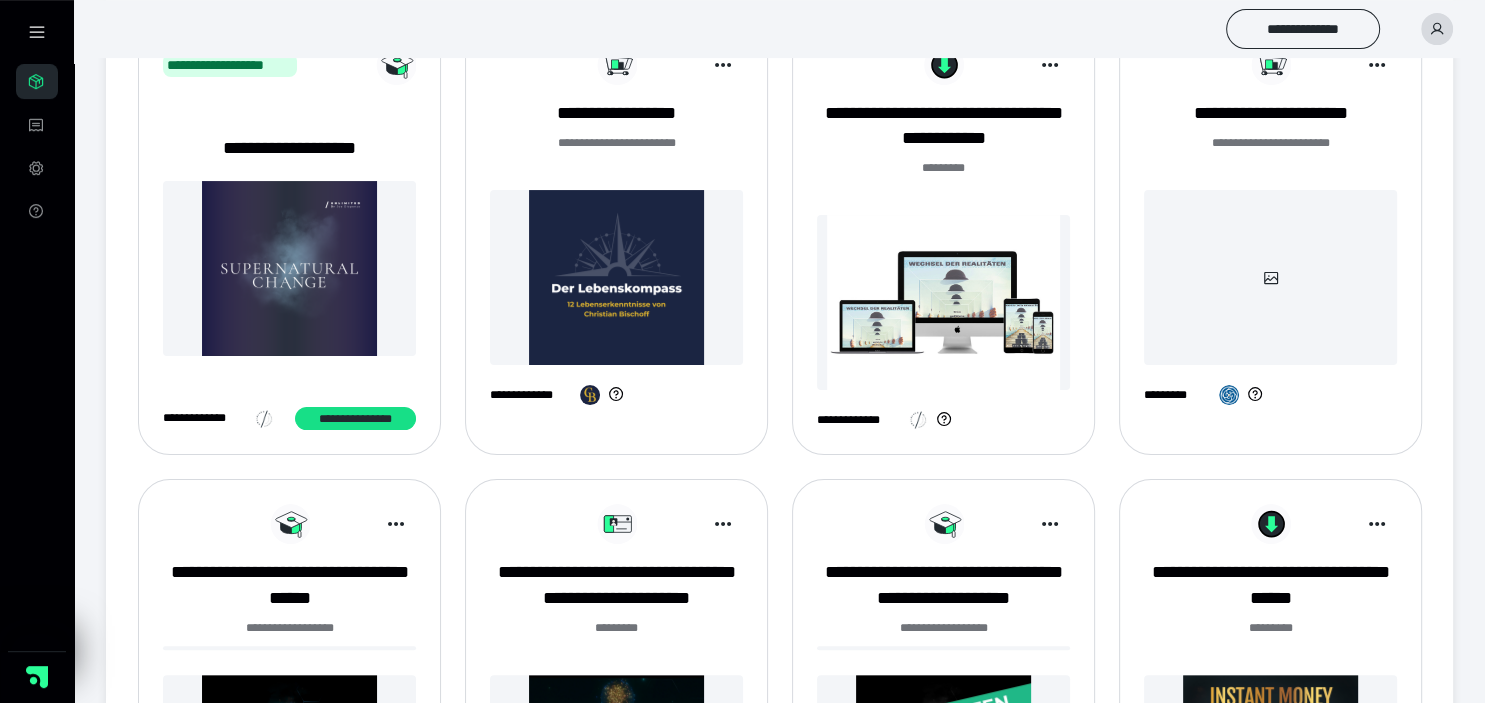 scroll, scrollTop: 316, scrollLeft: 0, axis: vertical 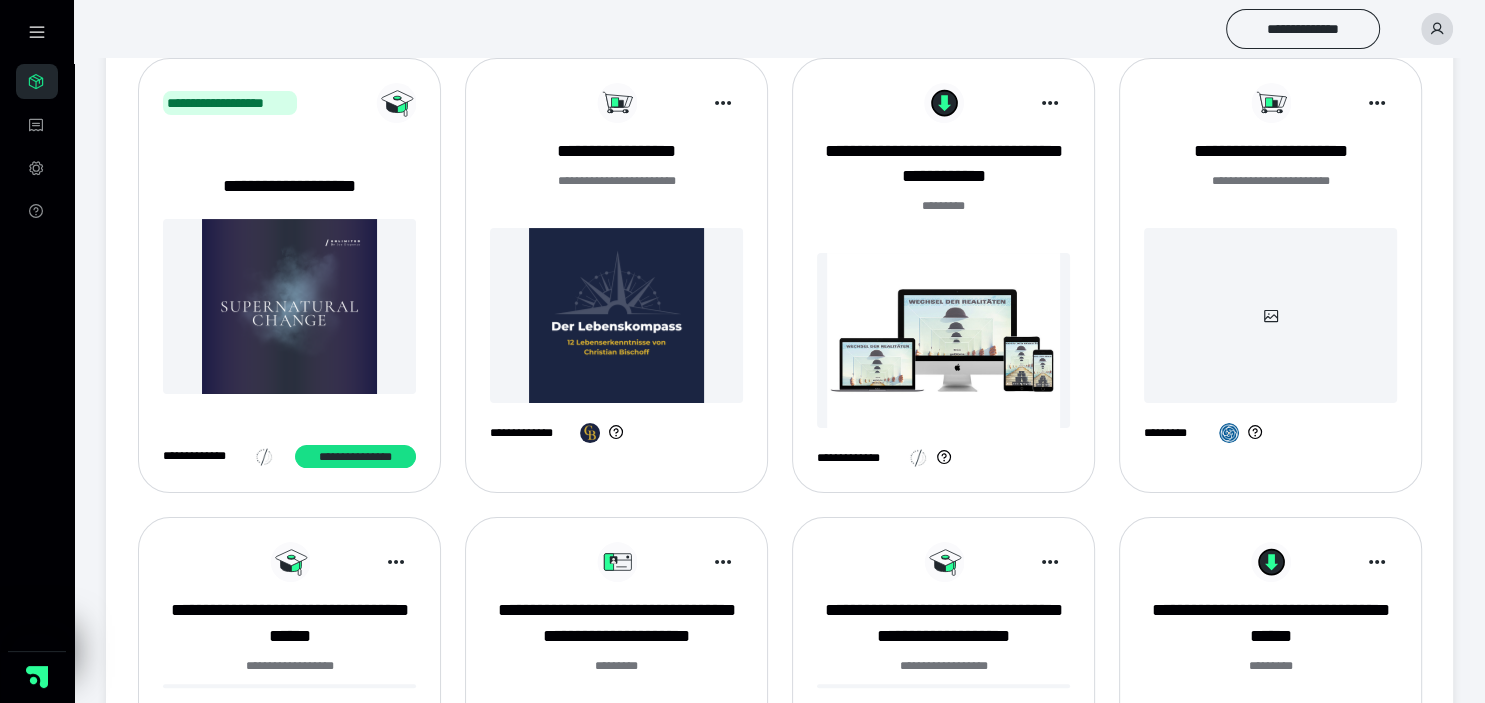 click at bounding box center (616, 315) 